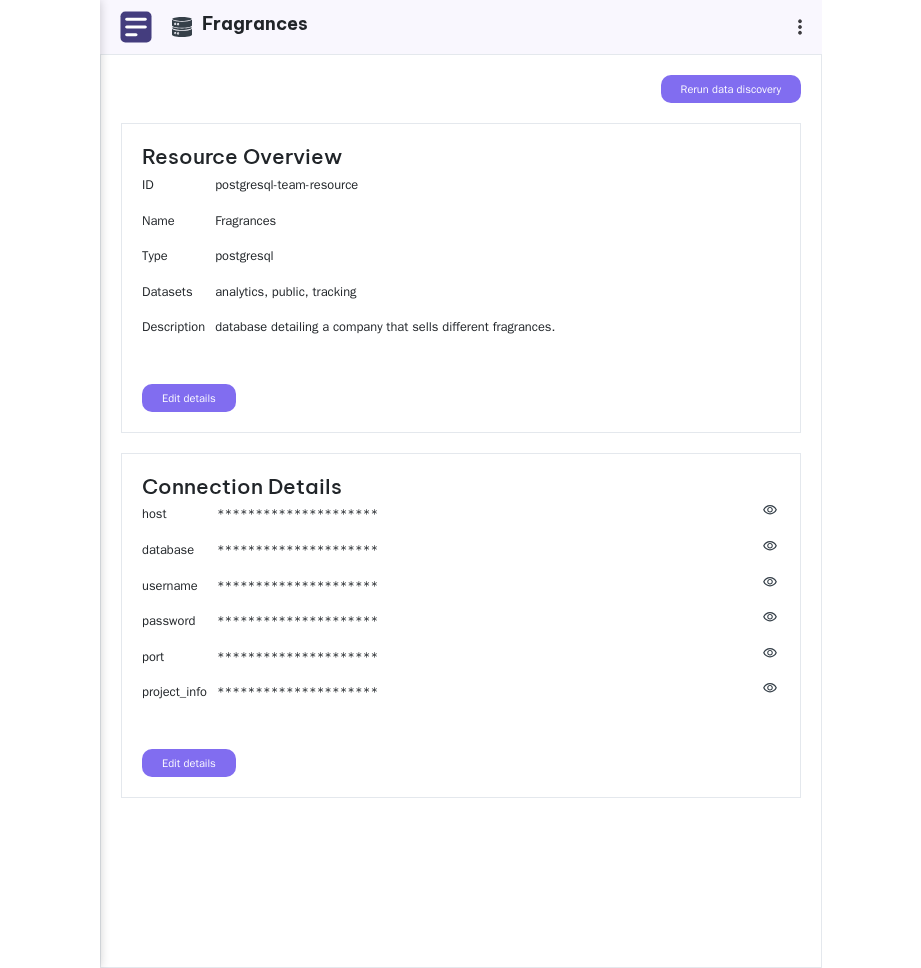 scroll, scrollTop: 0, scrollLeft: 0, axis: both 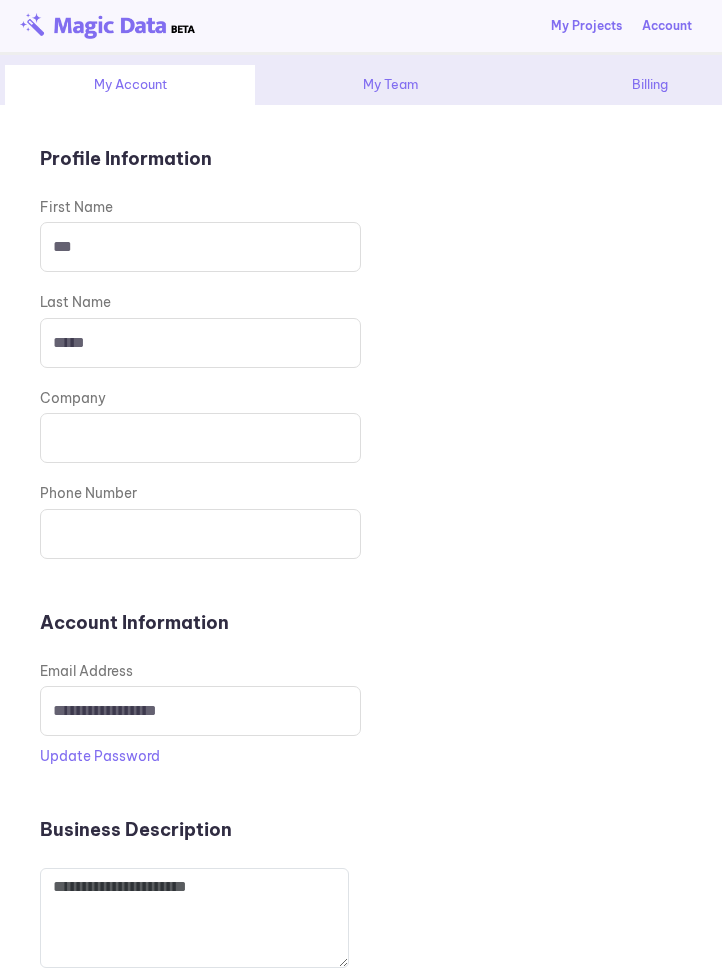 click on "Billing" at bounding box center (650, 85) 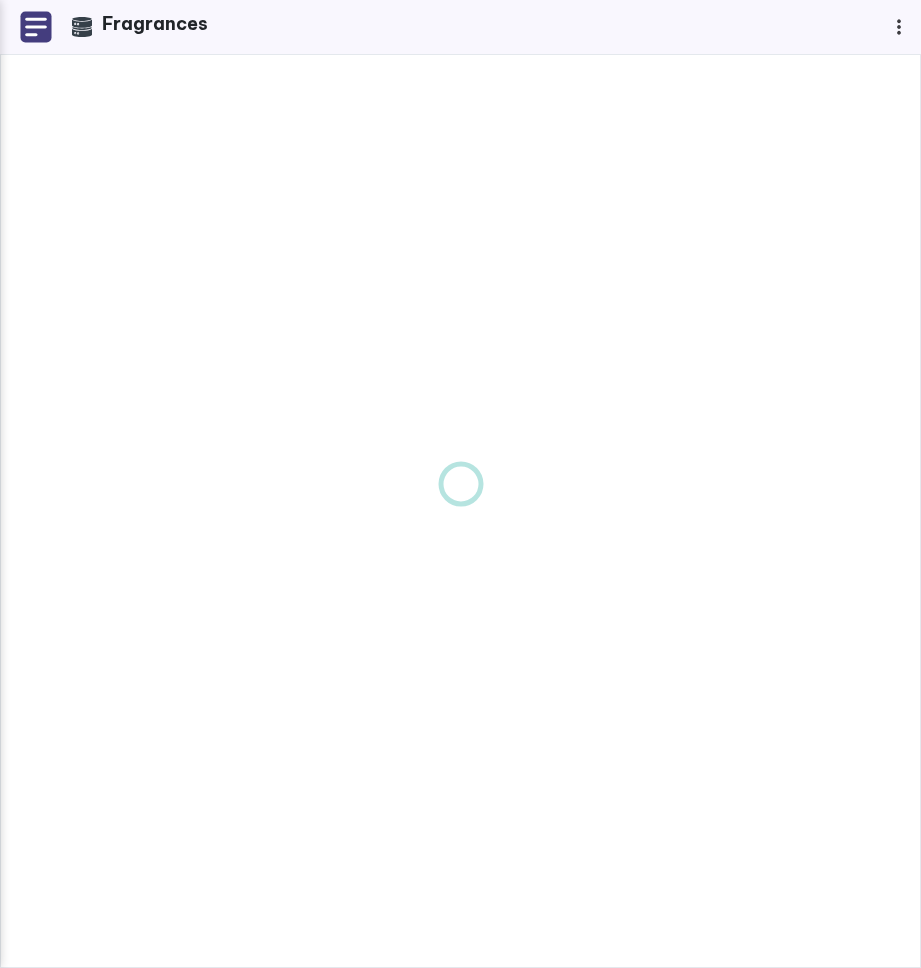 scroll, scrollTop: 0, scrollLeft: 0, axis: both 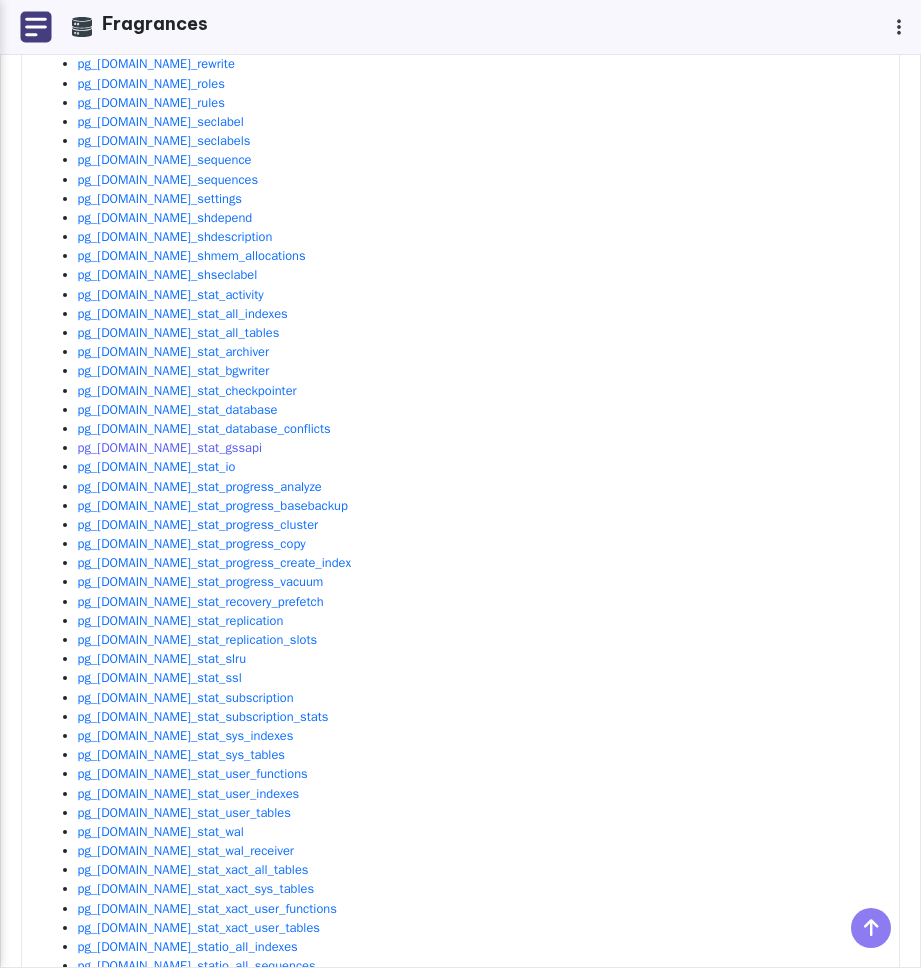 click on "pg_[DOMAIN_NAME]_stat_gssapi" at bounding box center (170, 448) 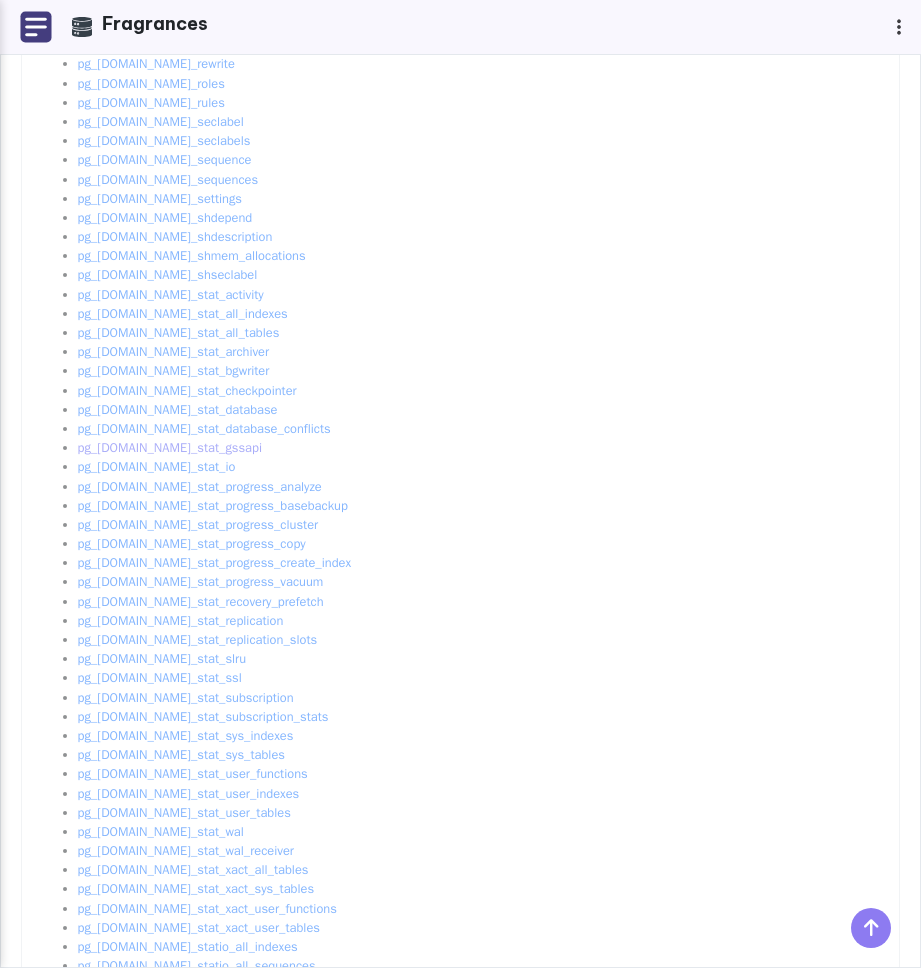 scroll, scrollTop: 0, scrollLeft: 0, axis: both 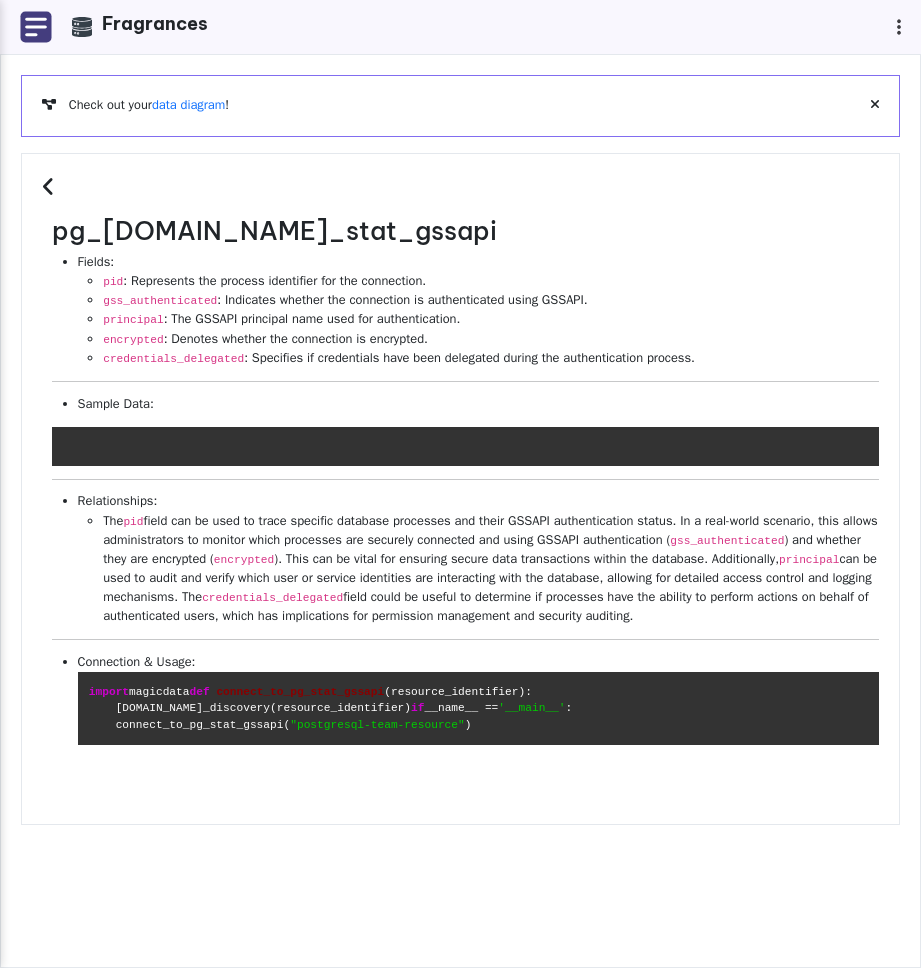click at bounding box center (51, 187) 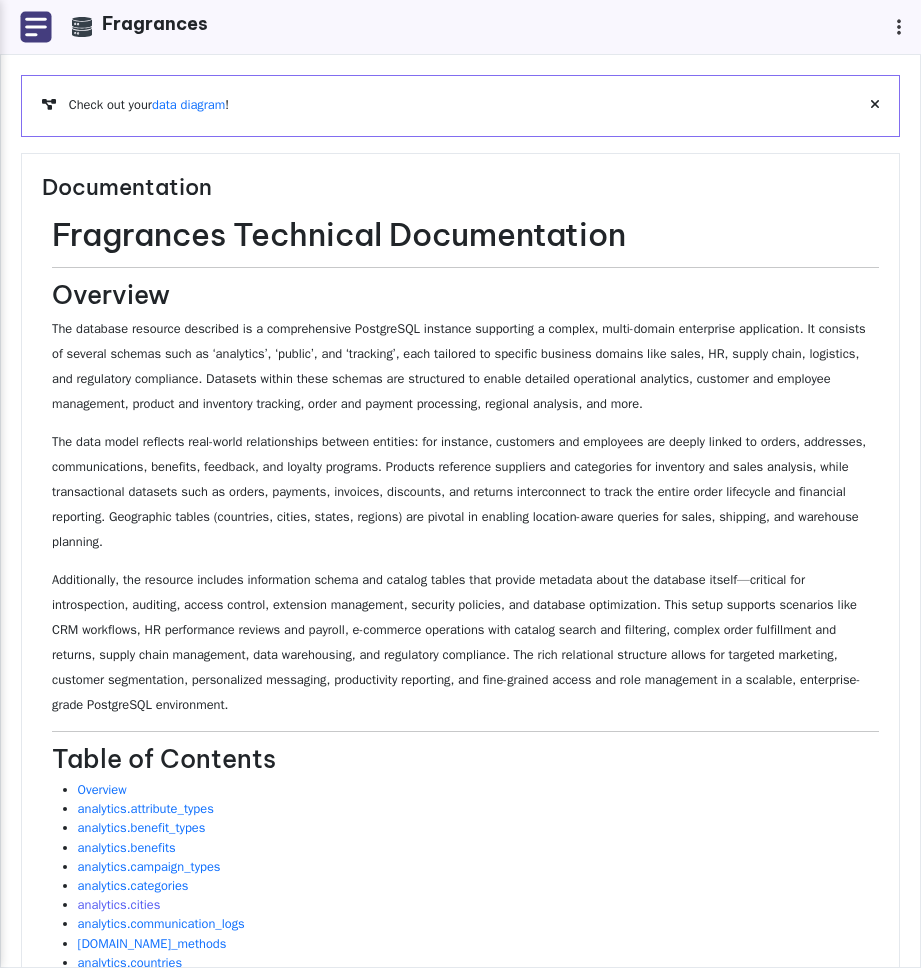 click on "analytics.cities" at bounding box center [119, 905] 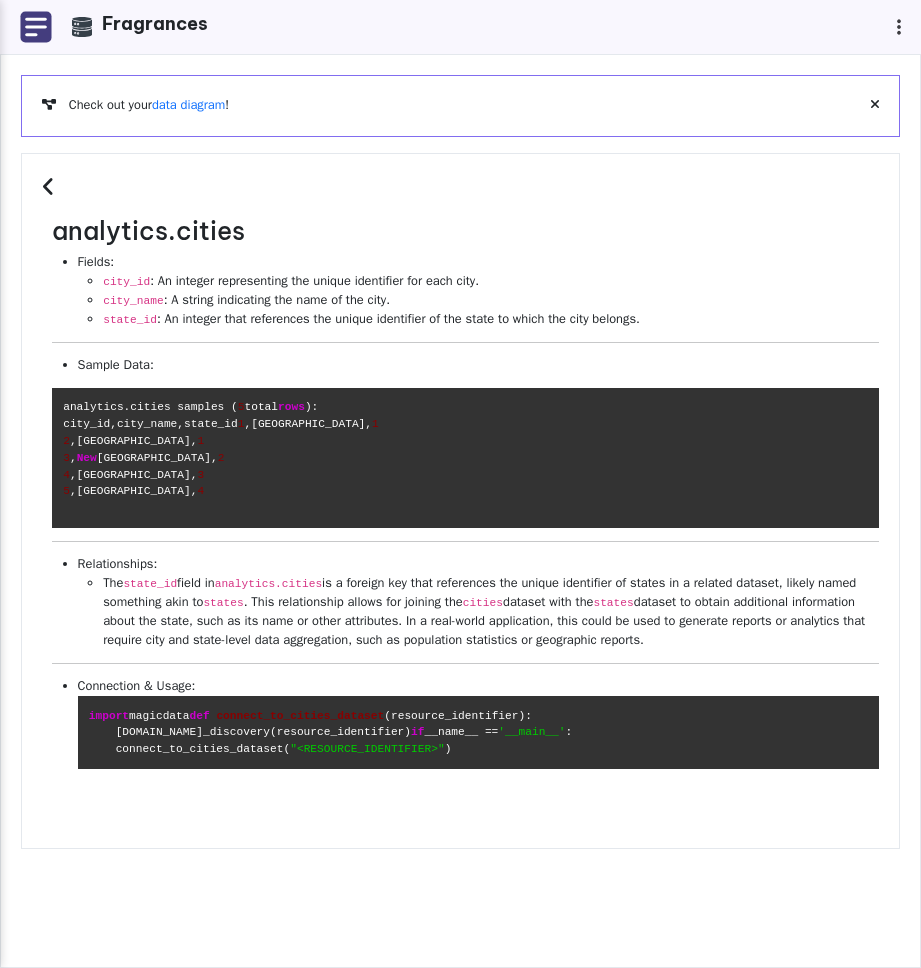 click at bounding box center (51, 187) 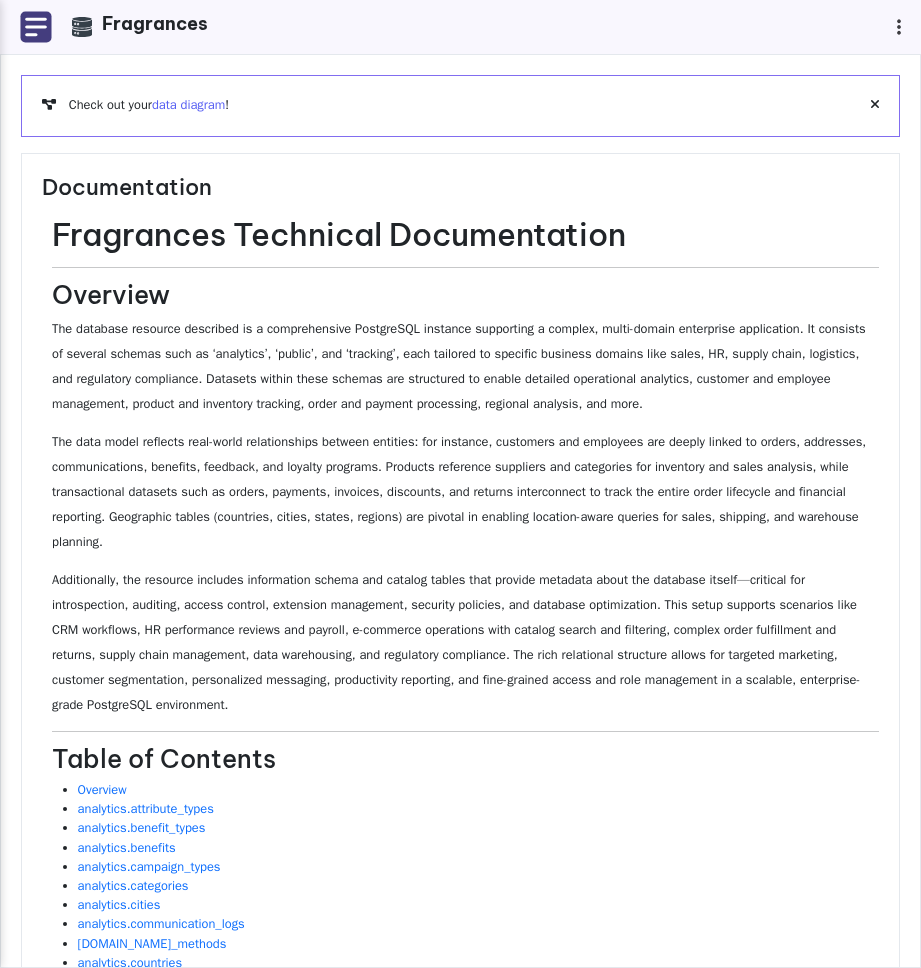 click on "data diagram" at bounding box center [188, 105] 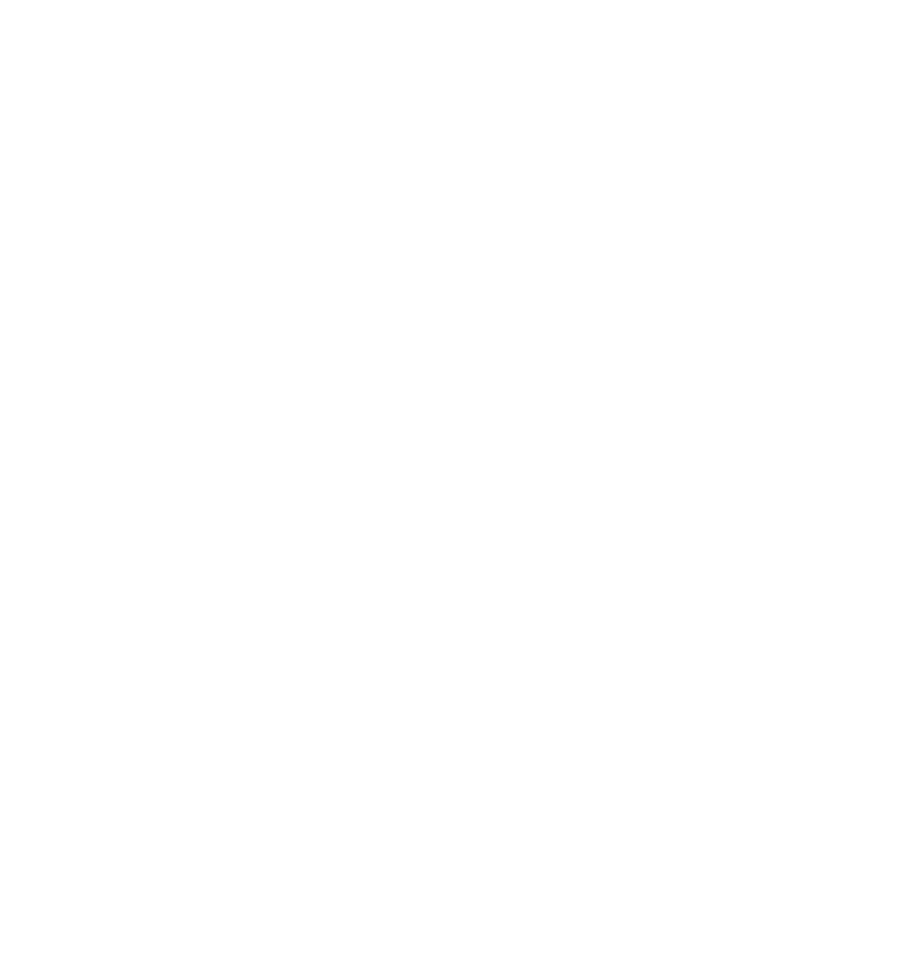 scroll, scrollTop: 0, scrollLeft: 0, axis: both 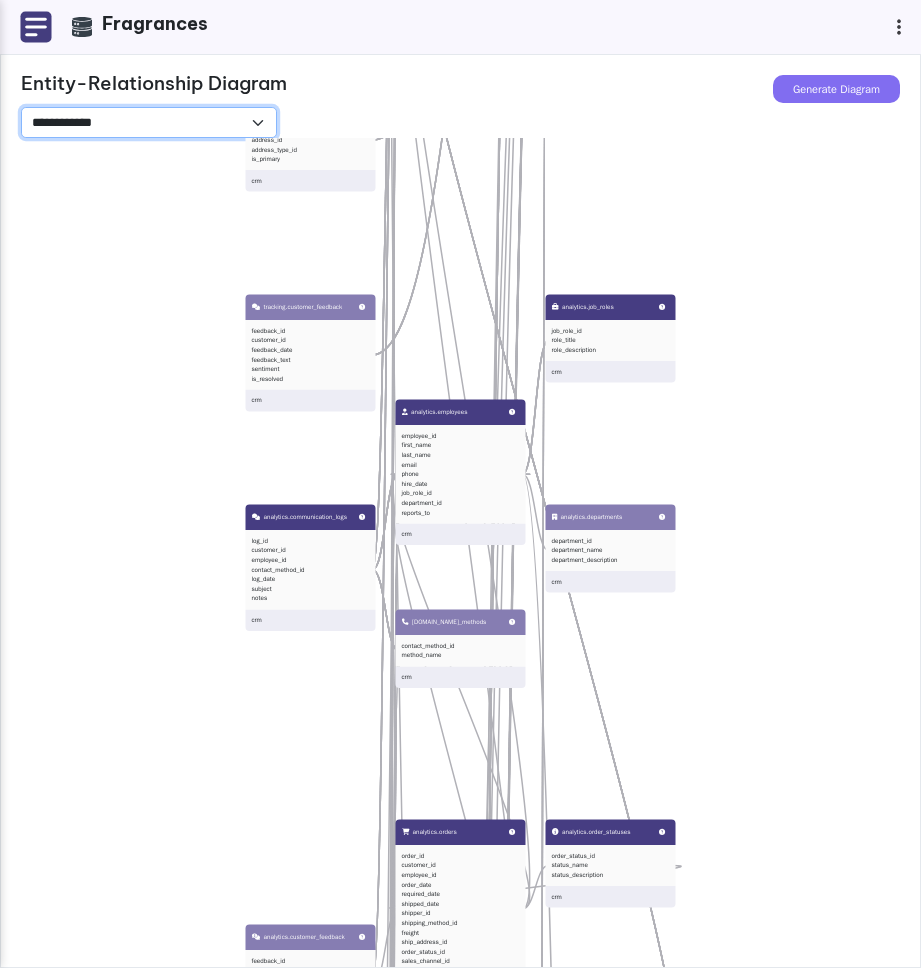 click on "**********" at bounding box center (149, 122) 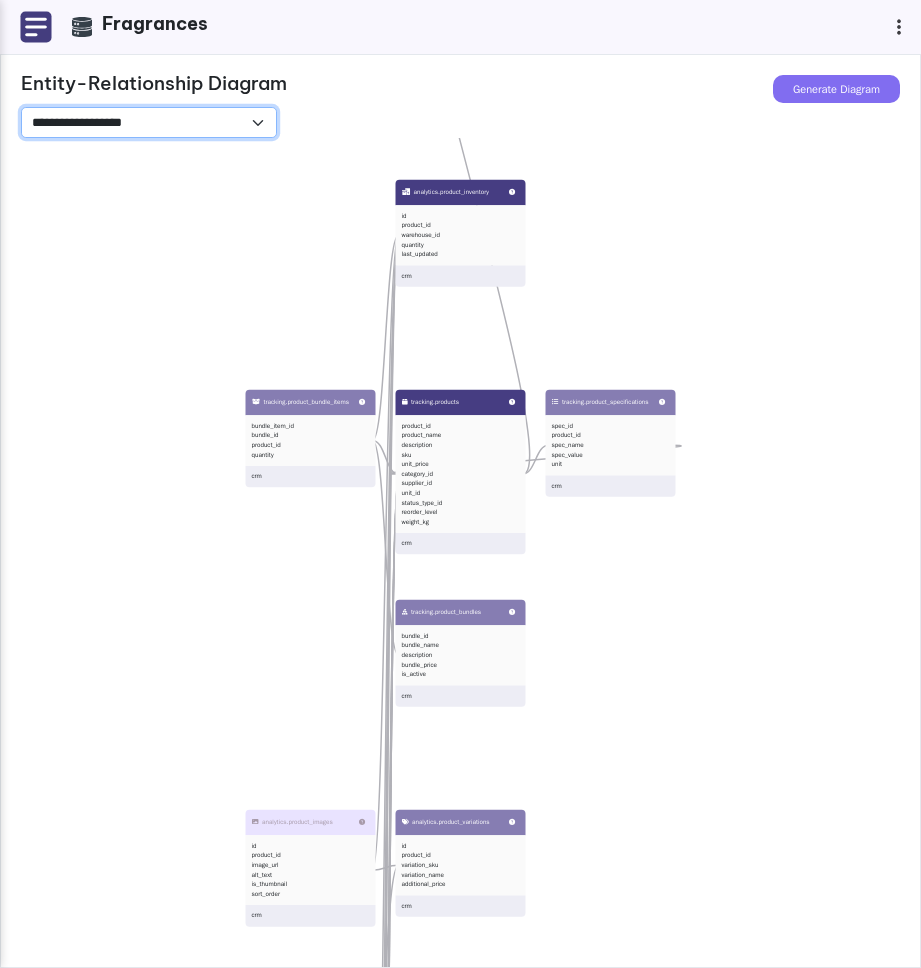 click on "**********" at bounding box center [149, 122] 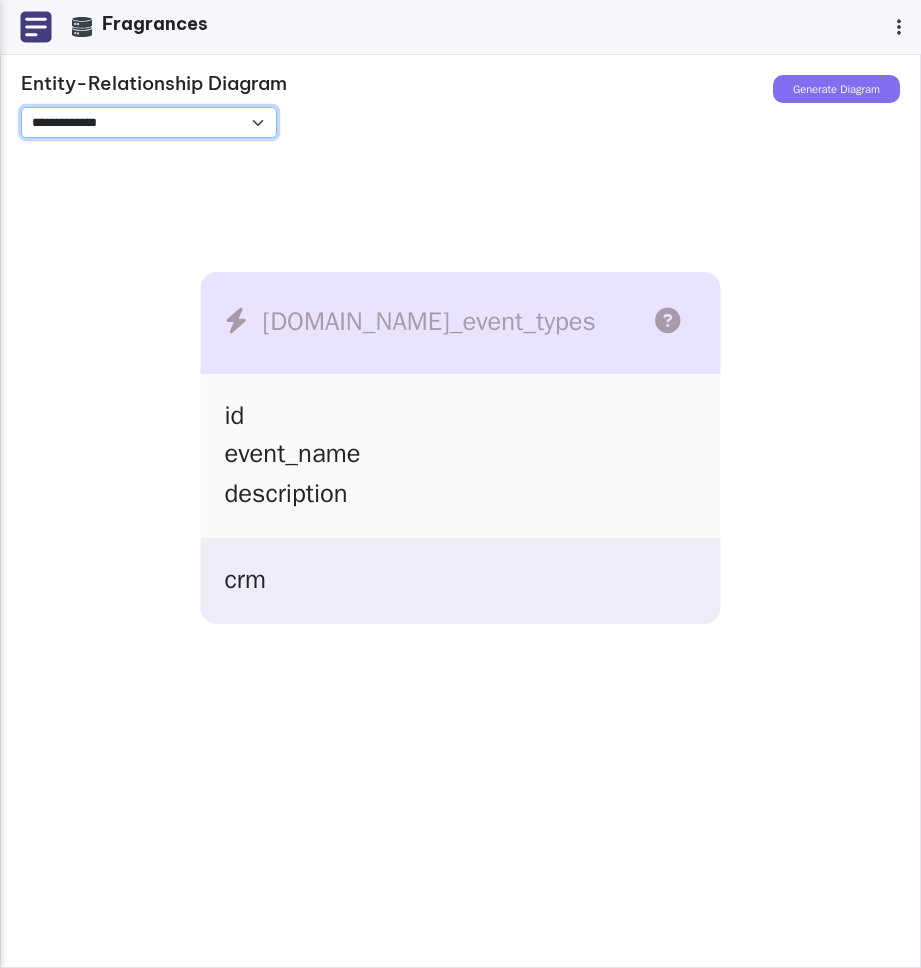 click on "**********" at bounding box center [149, 122] 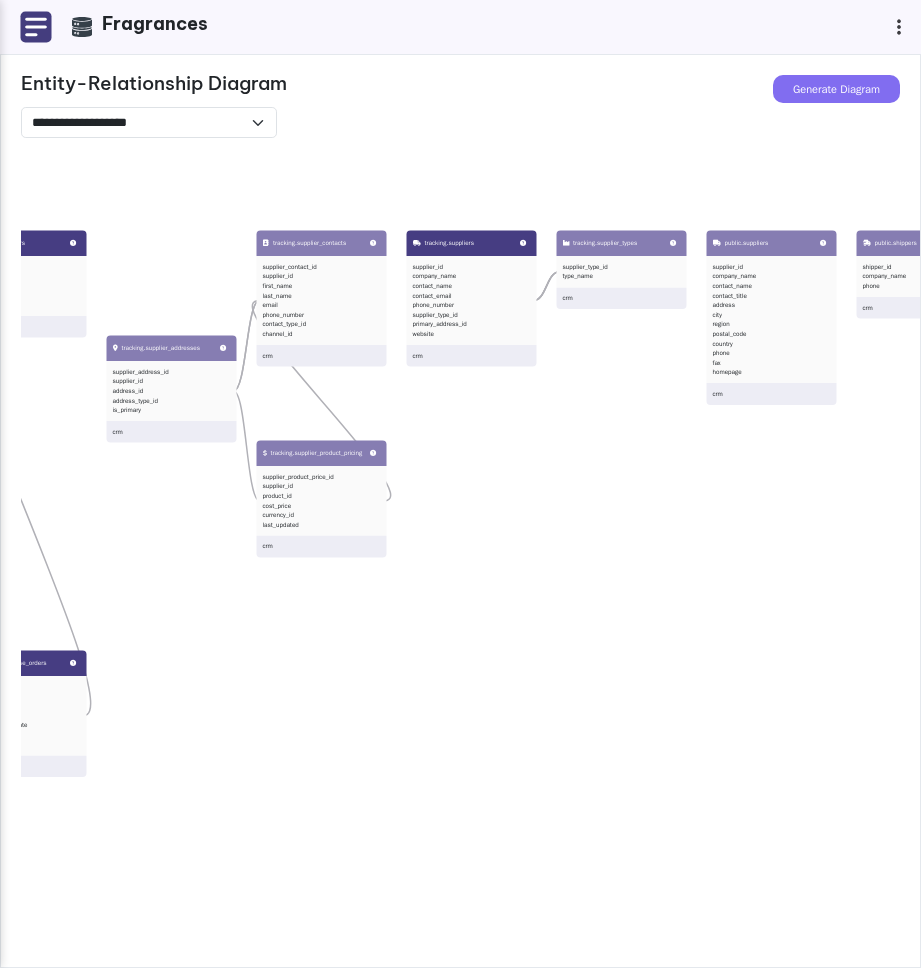 drag, startPoint x: 502, startPoint y: 343, endPoint x: 110, endPoint y: 195, distance: 419.00836 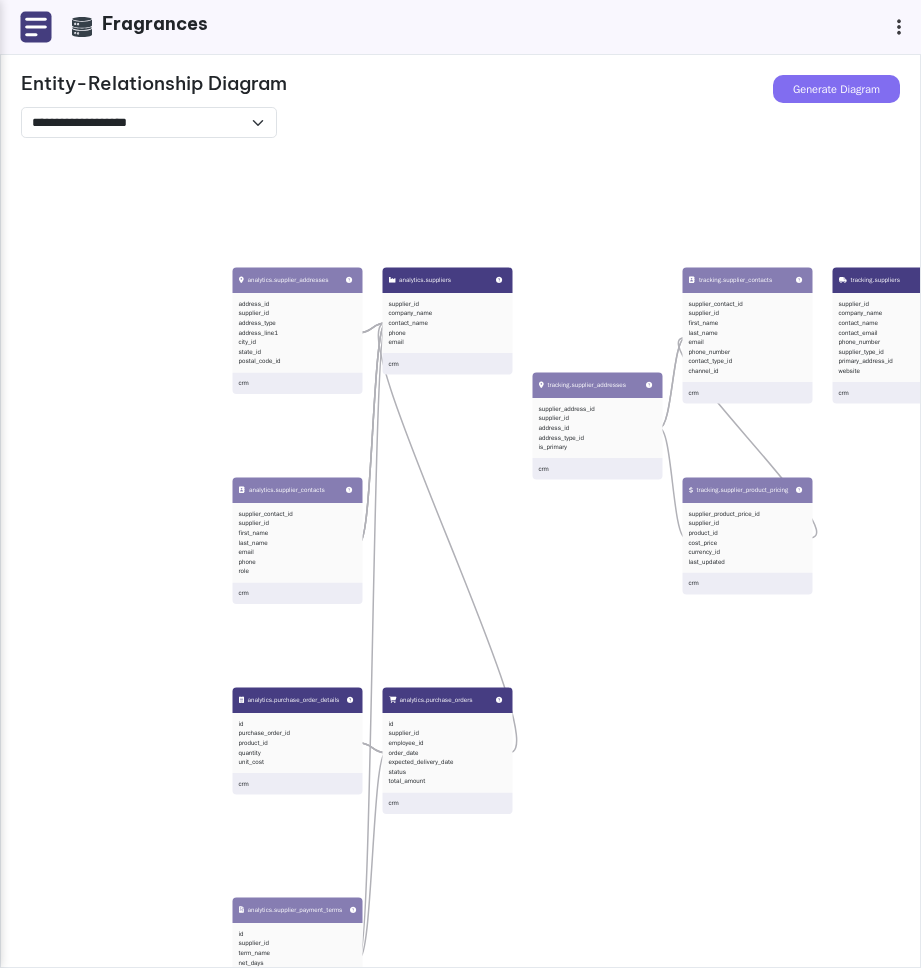 drag, startPoint x: 363, startPoint y: 673, endPoint x: 745, endPoint y: 672, distance: 382.0013 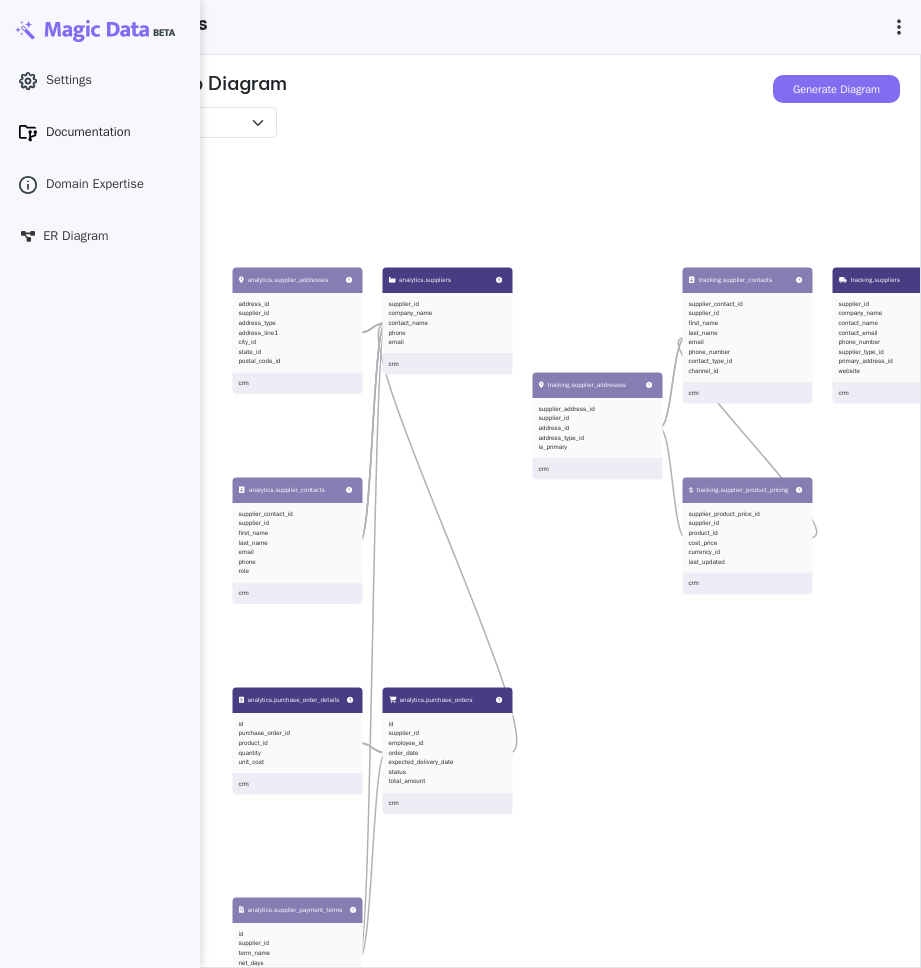 click on "Documentation" at bounding box center [88, 132] 